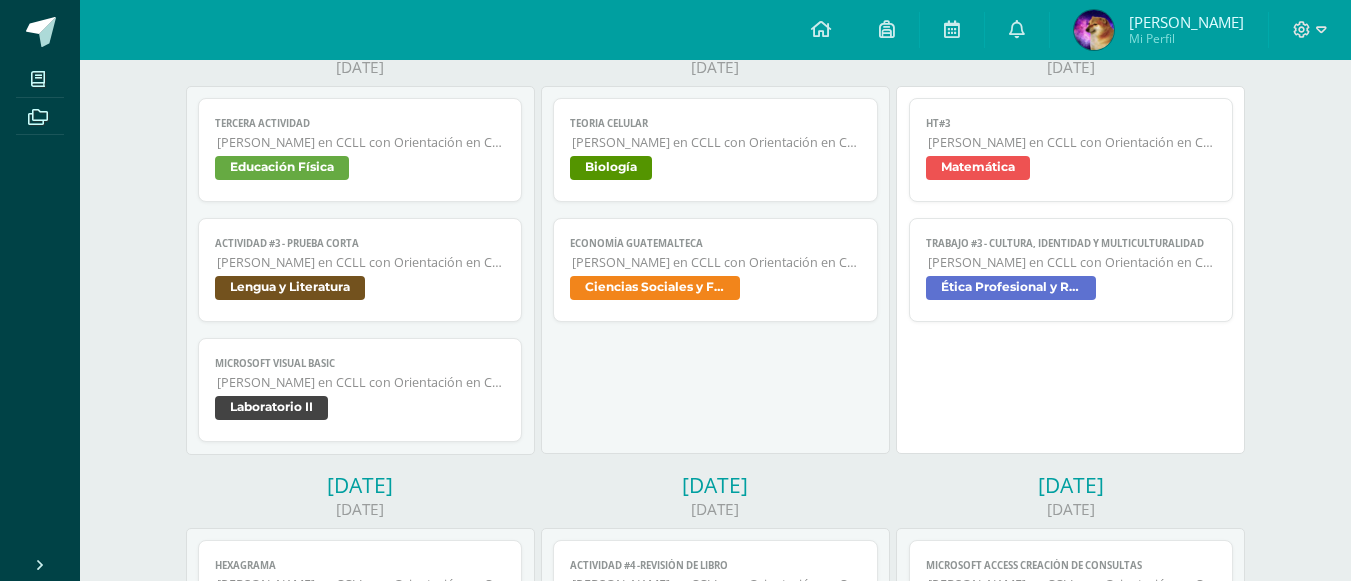 scroll, scrollTop: 400, scrollLeft: 0, axis: vertical 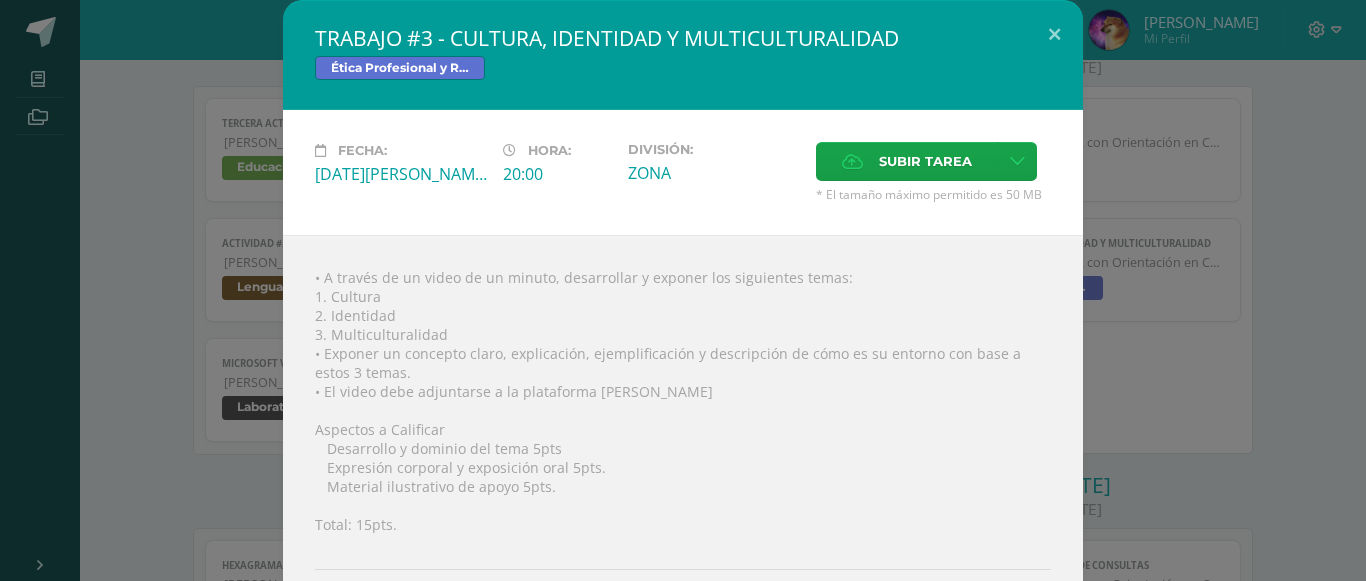 click on "TRABAJO #3 - CULTURA, IDENTIDAD Y MULTICULTURALIDAD
Ética Profesional y Relaciones Humanas
Fecha:
[DATE][PERSON_NAME]:
20:00
División:
ZONA" at bounding box center (683, 342) 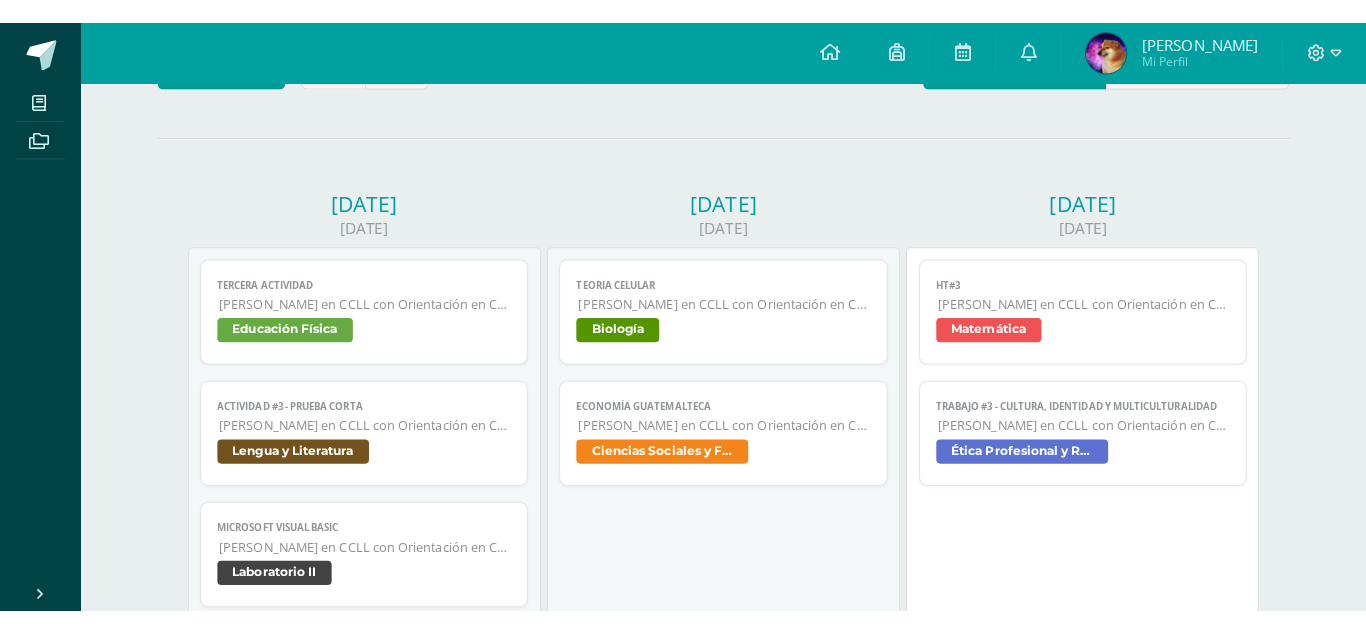 scroll, scrollTop: 200, scrollLeft: 0, axis: vertical 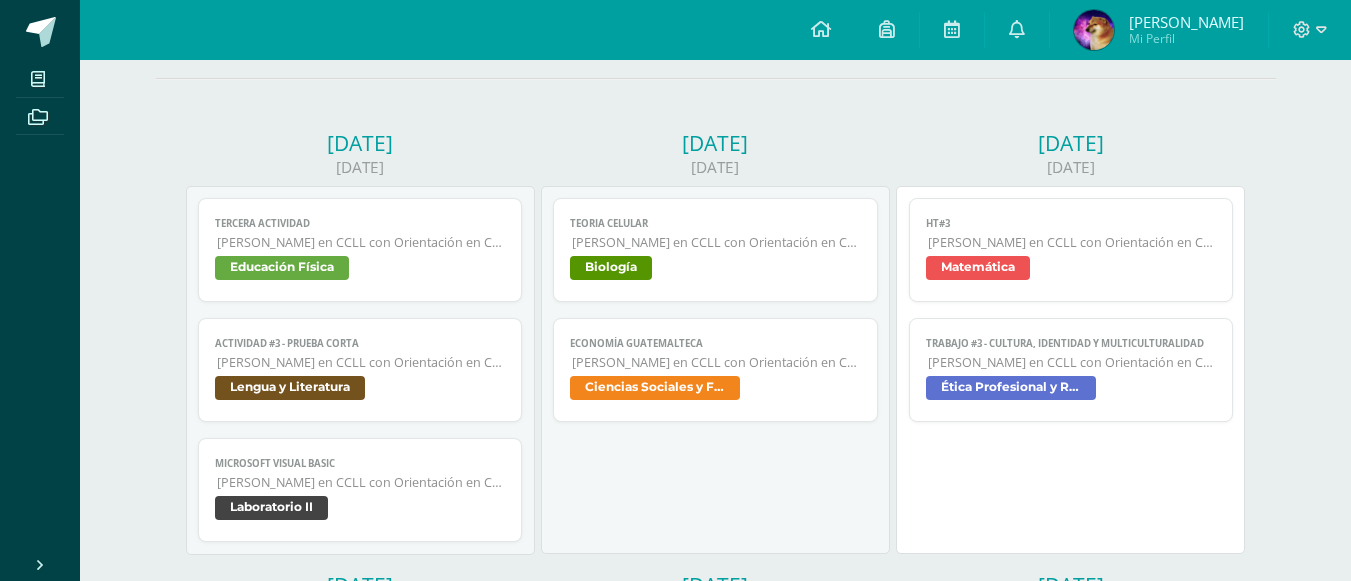 click on "Ética Profesional y Relaciones Humanas" at bounding box center (1071, 390) 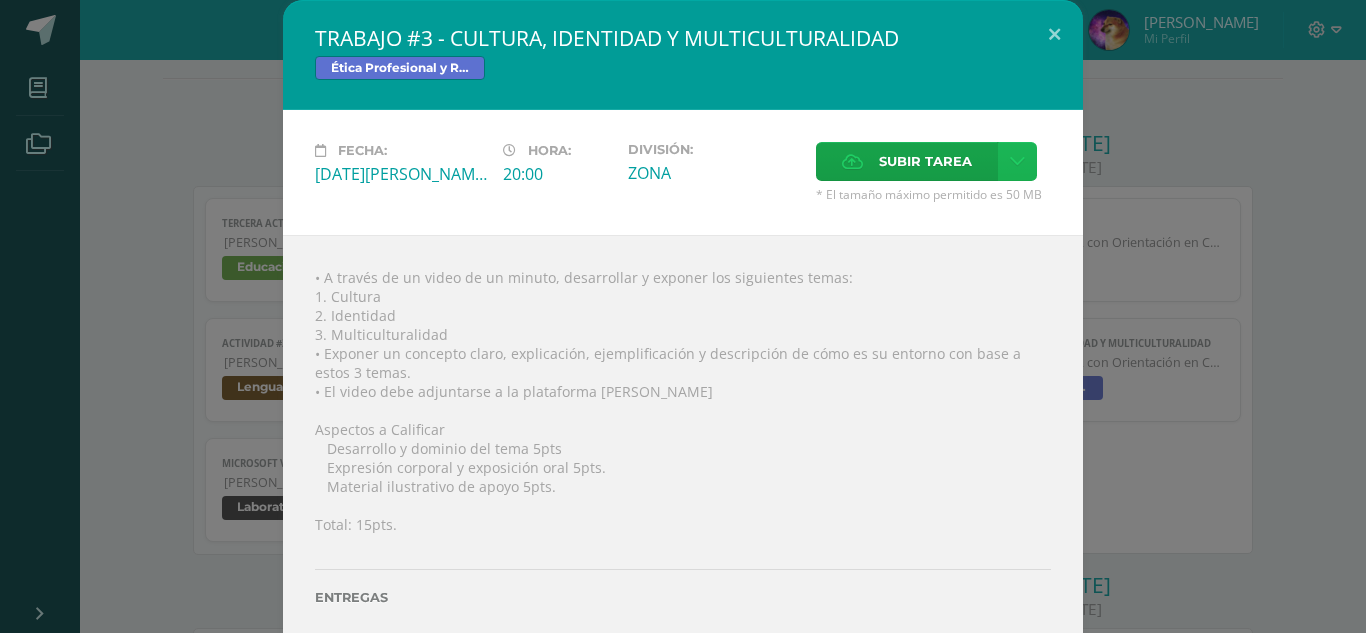 click at bounding box center [1017, 161] 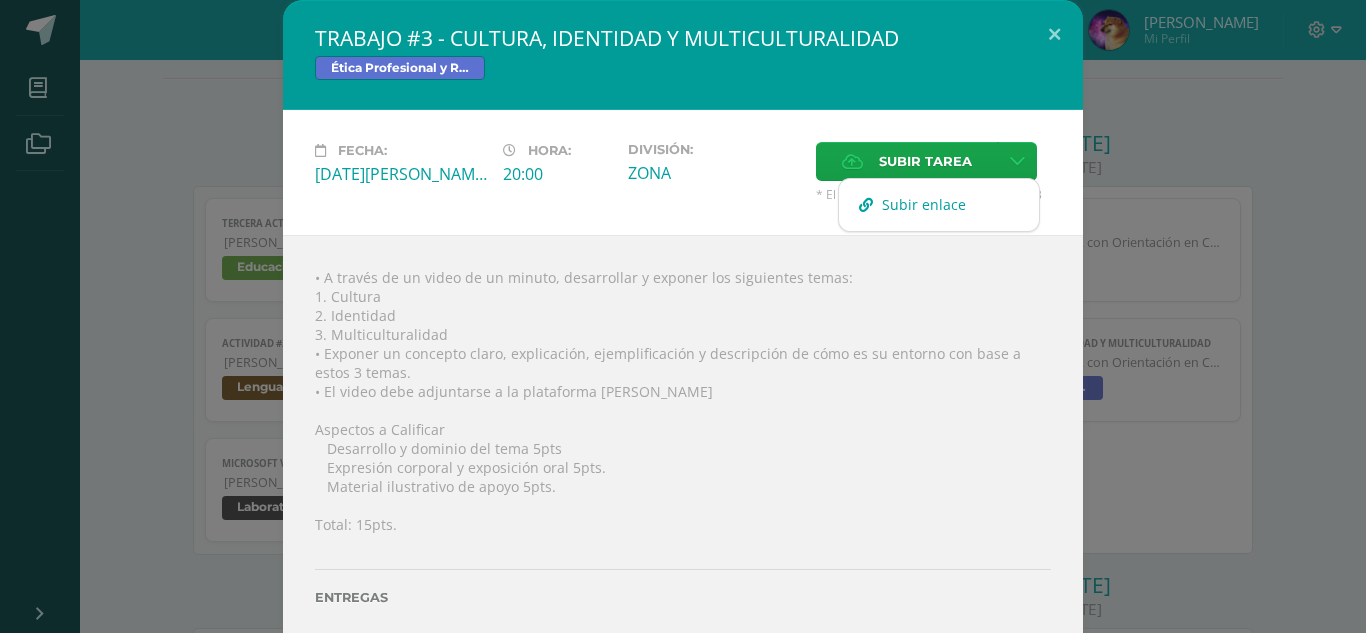 click on "Subir enlace" at bounding box center (939, 204) 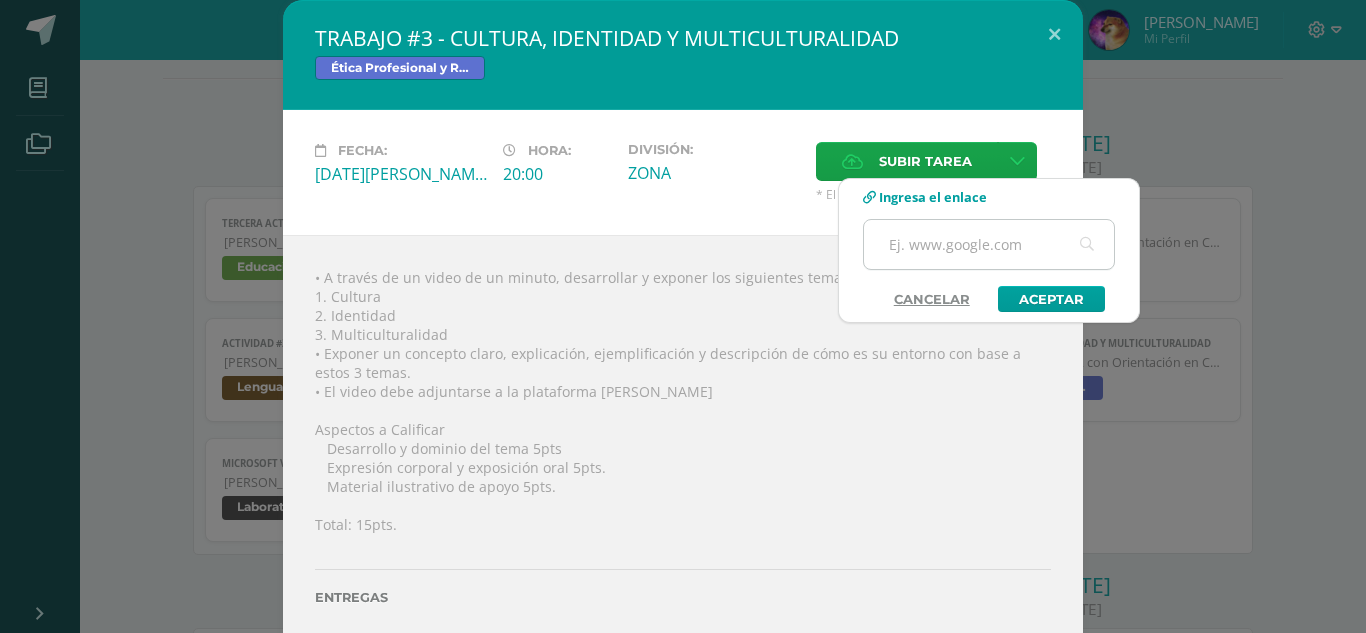 click at bounding box center [989, 244] 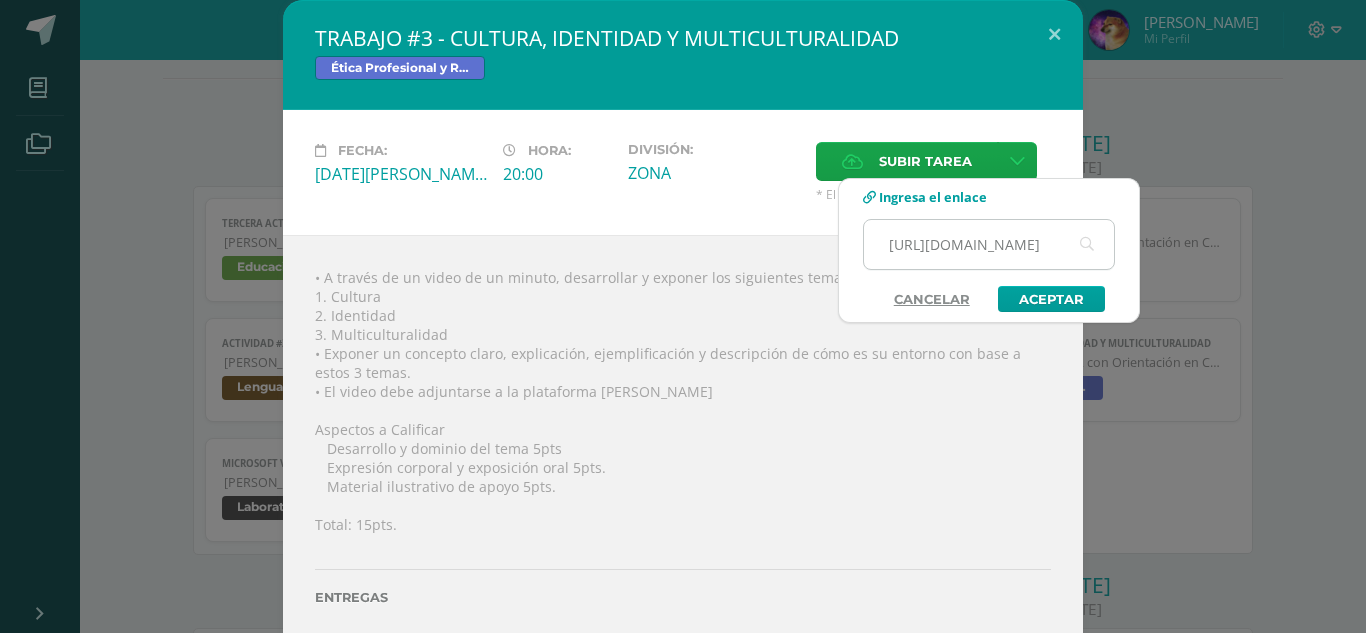 scroll, scrollTop: 0, scrollLeft: 388, axis: horizontal 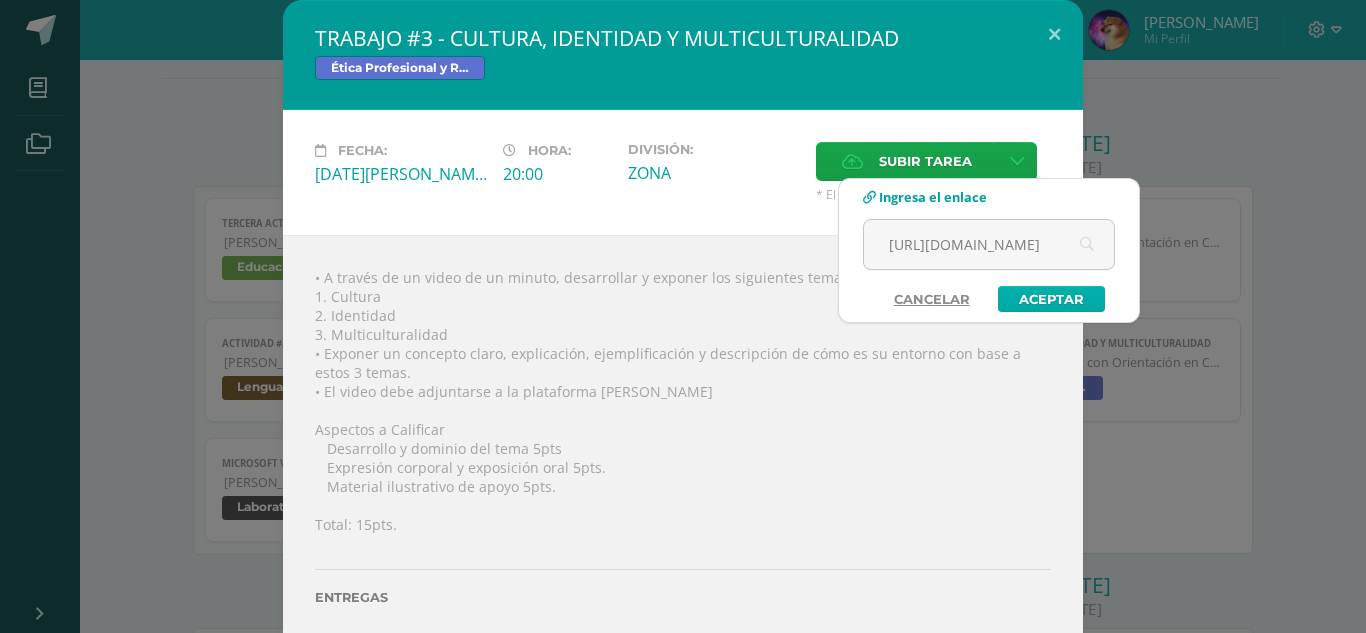 type on "[URL][DOMAIN_NAME]" 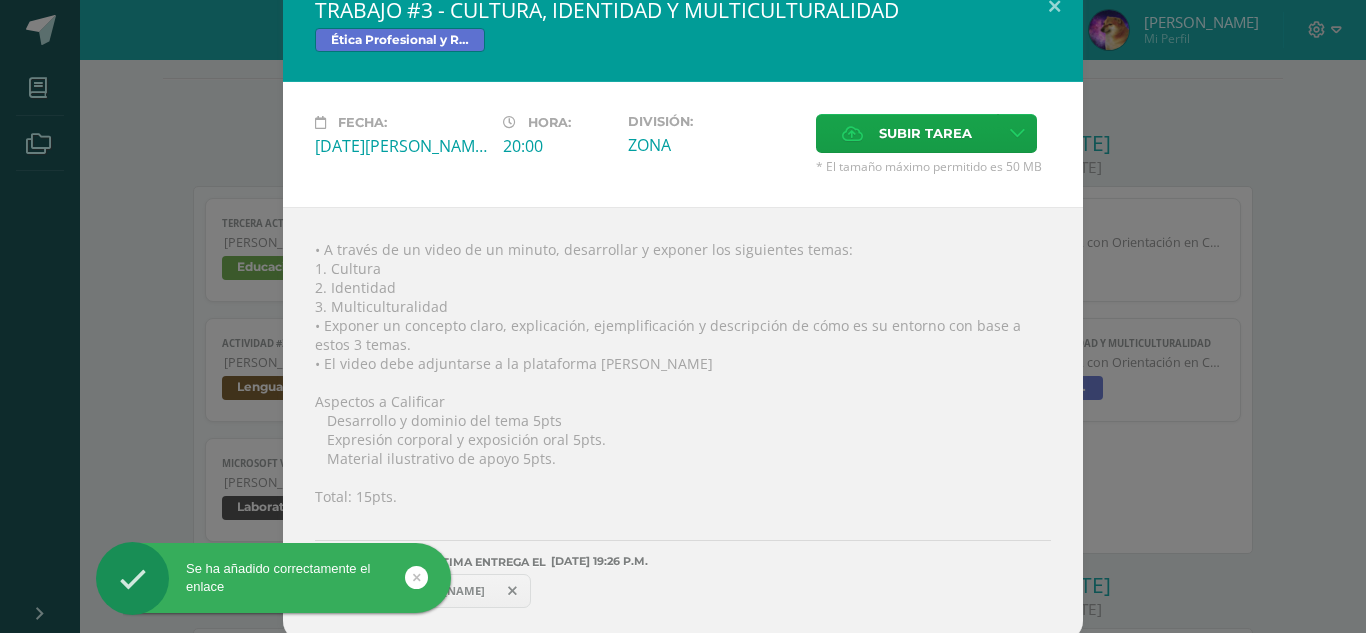scroll, scrollTop: 36, scrollLeft: 0, axis: vertical 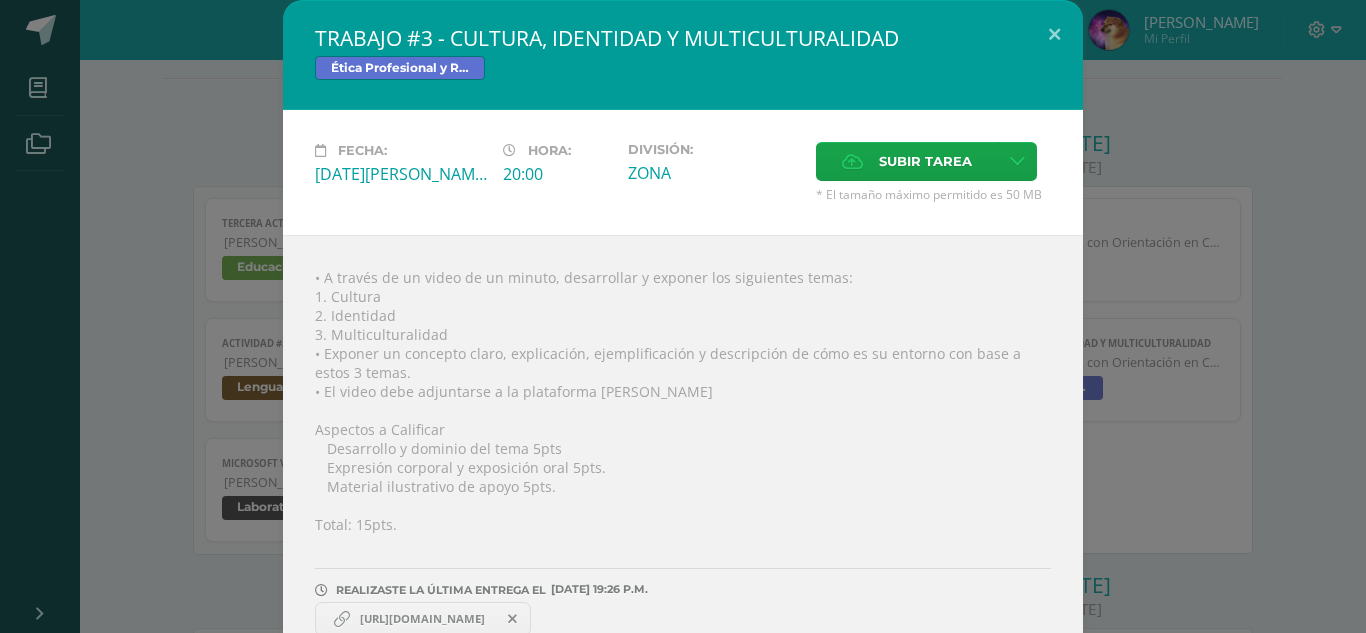 click on "•	A través de un video de un minuto, desarrollar y exponer los siguientes temas: 1.	Cultura 2.	Identidad  3.	Multiculturalidad  •	Exponer un concepto claro, explicación, ejemplificación y descripción de cómo es su entorno con base a estos 3 temas.   •	El video debe adjuntarse a la plataforma de EDOO 	Aspectos a Calificar 		Desarrollo y dominio del tema 5pts 		Expresión corporal y exposición oral 5pts.  		Material ilustrativo de apoyo 5pts.  	 	Total: 15pts.
REALIZASTE LA ÚLTIMA ENTREGA EL
09 DE julio A LAS 19:26 P.M.
?" at bounding box center [683, 452] 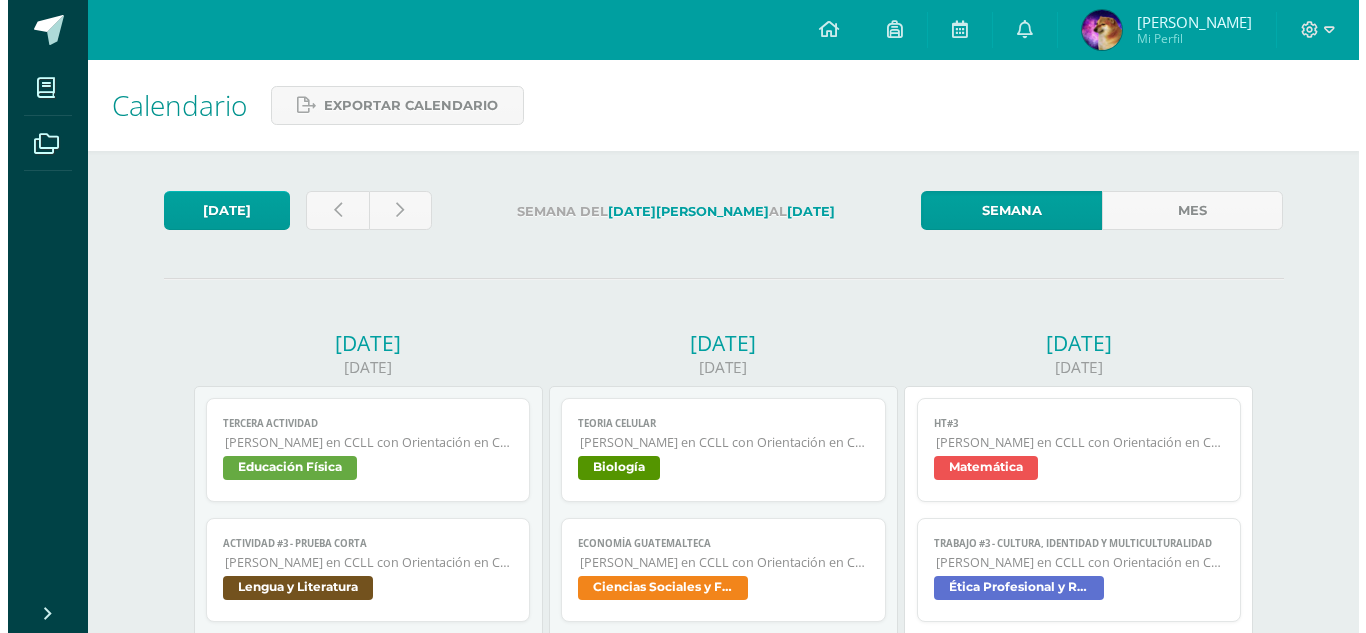 scroll, scrollTop: 189, scrollLeft: 0, axis: vertical 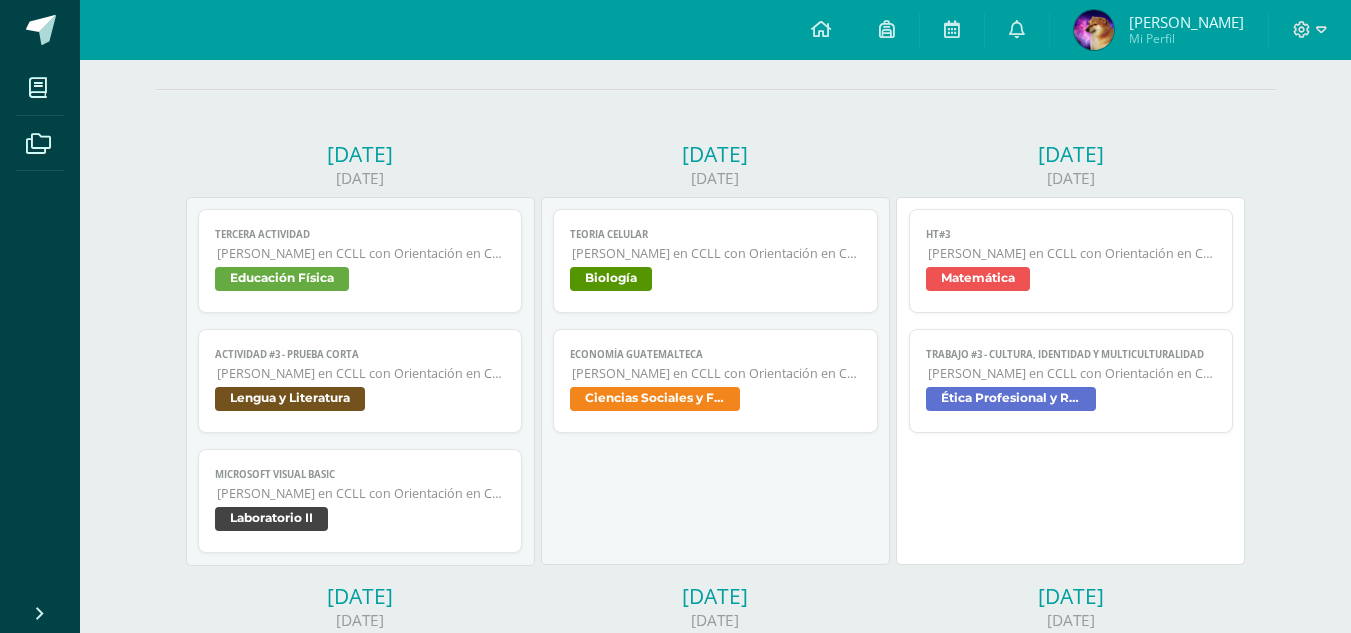 click on "Economía guatemalteca [PERSON_NAME] en CCLL con Orientación en Computación Ciencias Sociales y Formación Ciudadana" at bounding box center [715, 381] 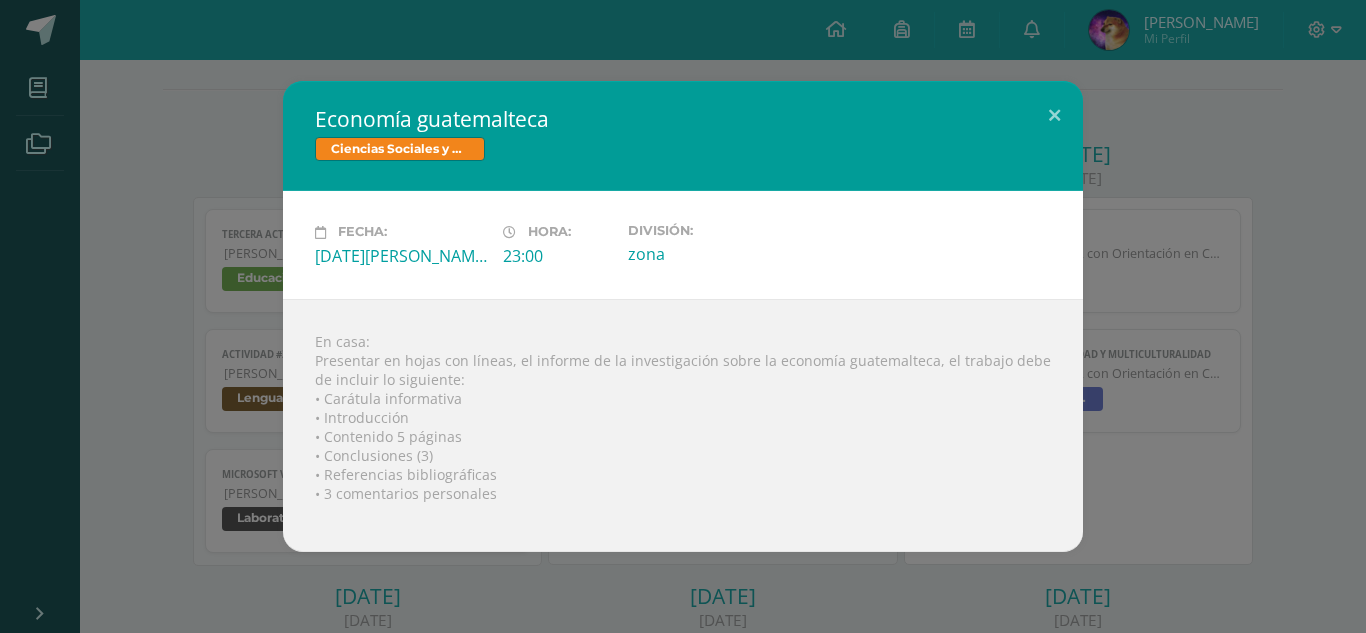click on "Economía guatemalteca
Ciencias Sociales y Formación Ciudadana
Fecha:
[DATE][PERSON_NAME]:
23:00
División:
zona
En casa:  •	Carátula informativa" at bounding box center (683, 316) 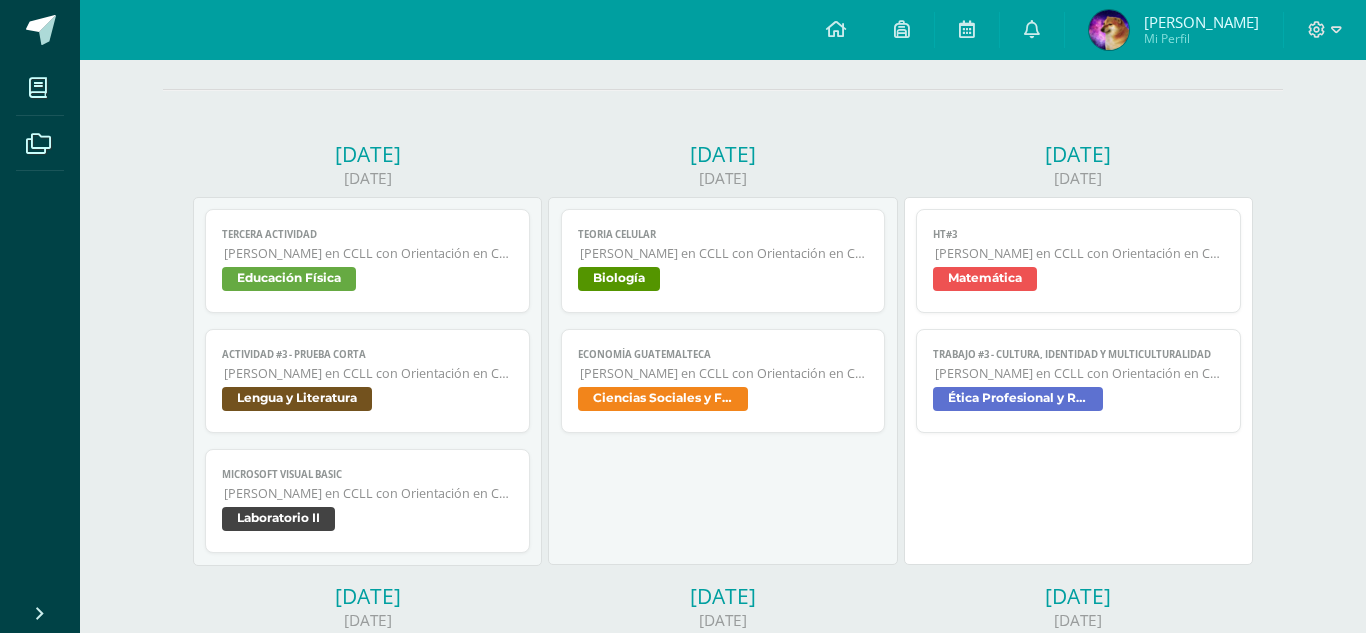 click on "zona" at bounding box center (711, 261) 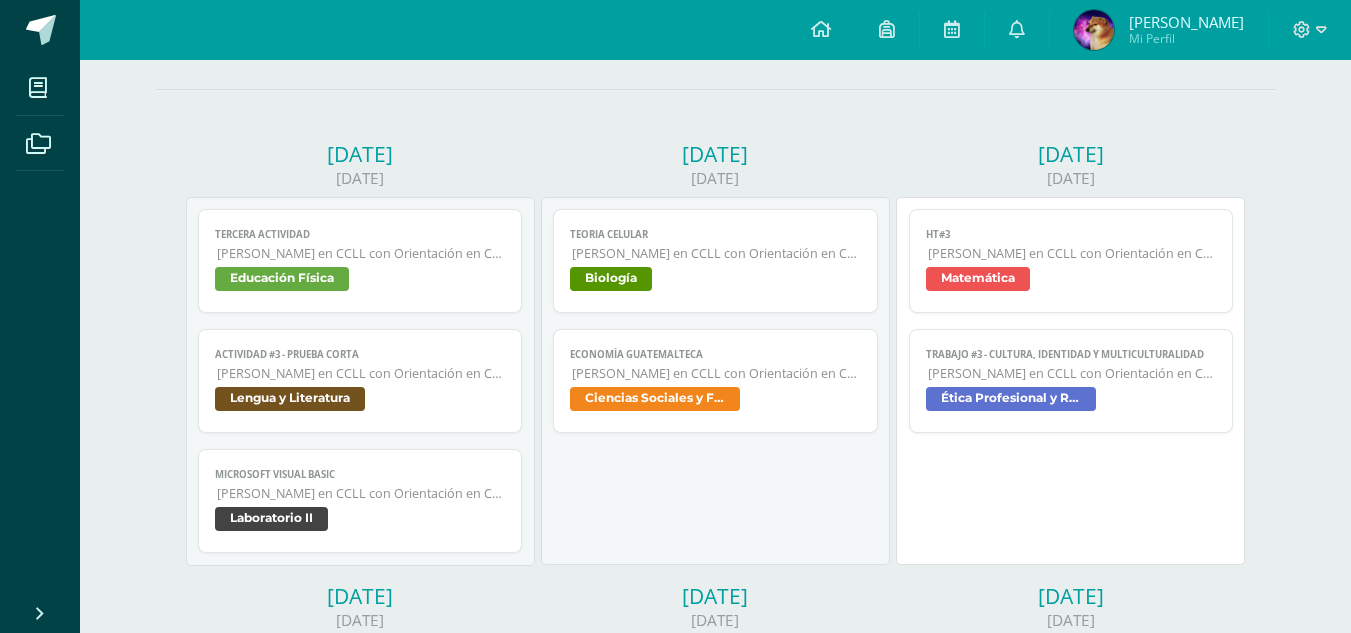 click on "[PERSON_NAME] en CCLL con Orientación en Computación" at bounding box center (716, 253) 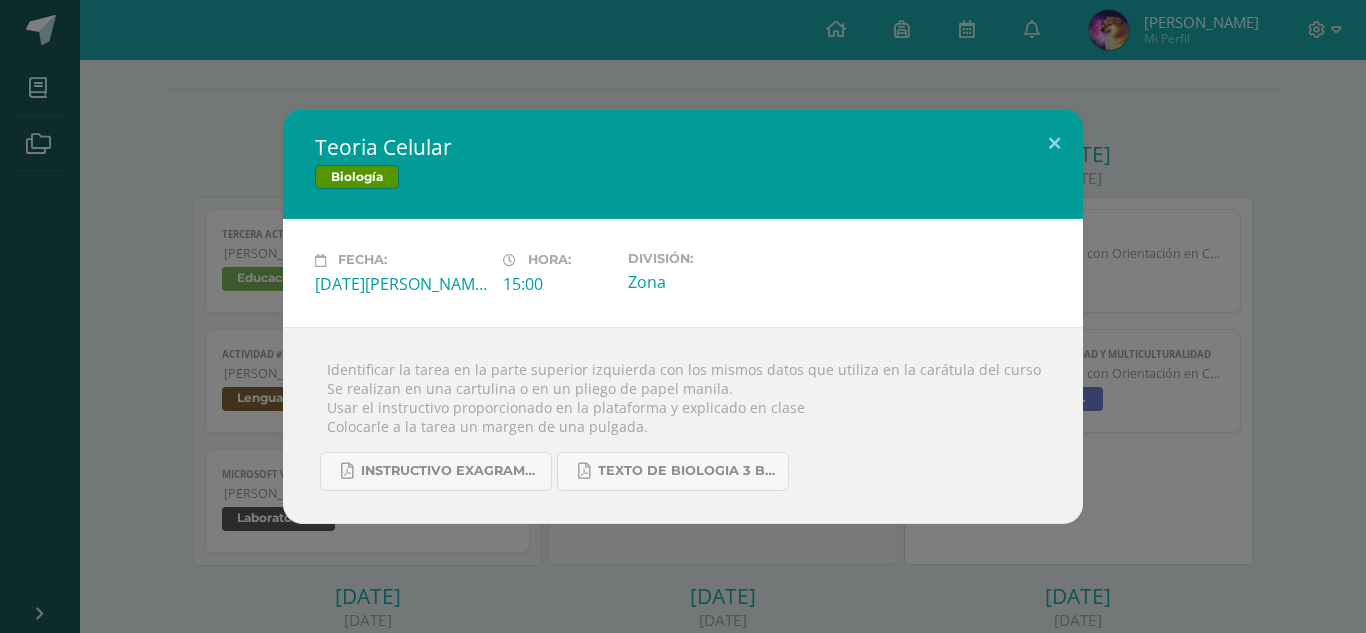 click on "Teoria Celular
Biología
Fecha:
[DATE][PERSON_NAME]:
15:00
División:
Zona
	Se realizan en una cartulina o en un pliego de papel manila." at bounding box center (683, 316) 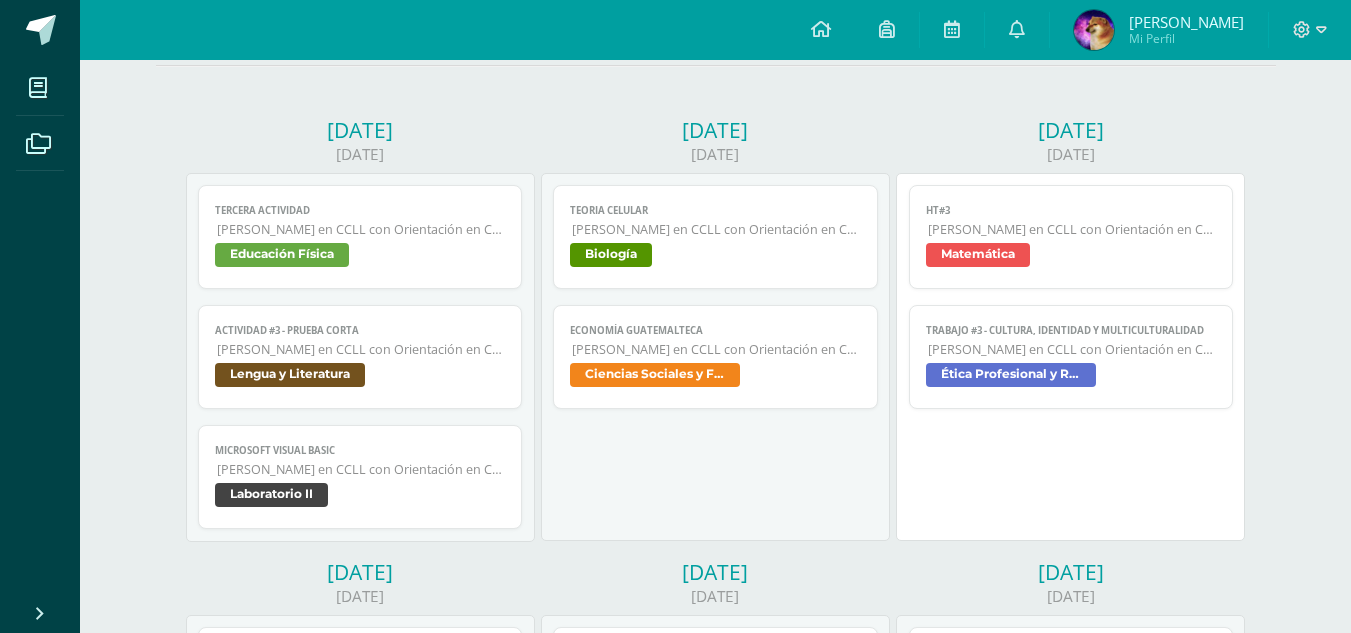 scroll, scrollTop: 189, scrollLeft: 0, axis: vertical 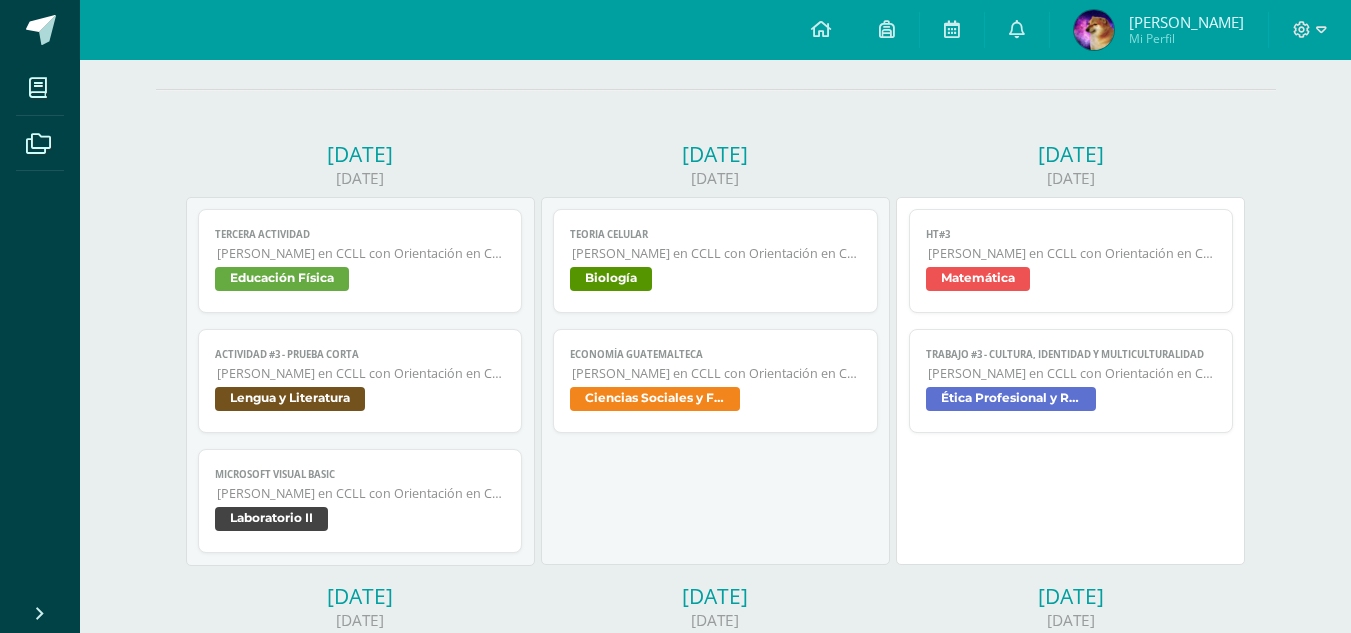 click on "HT#3" at bounding box center [1071, 234] 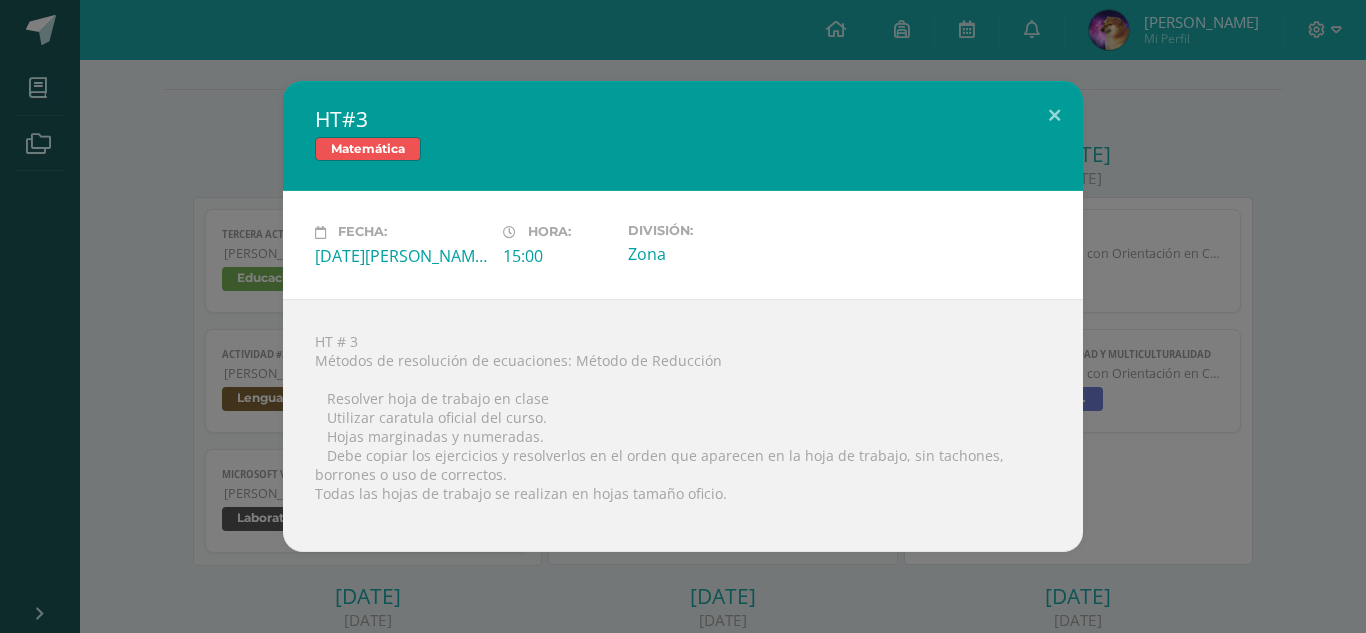 click on "HT#3
Matemática
Fecha:
[DATE][PERSON_NAME]:
15:00
División:
Zona
HT # 3  Métodos de resolución de ecuaciones:  Método de Reducción" at bounding box center [683, 316] 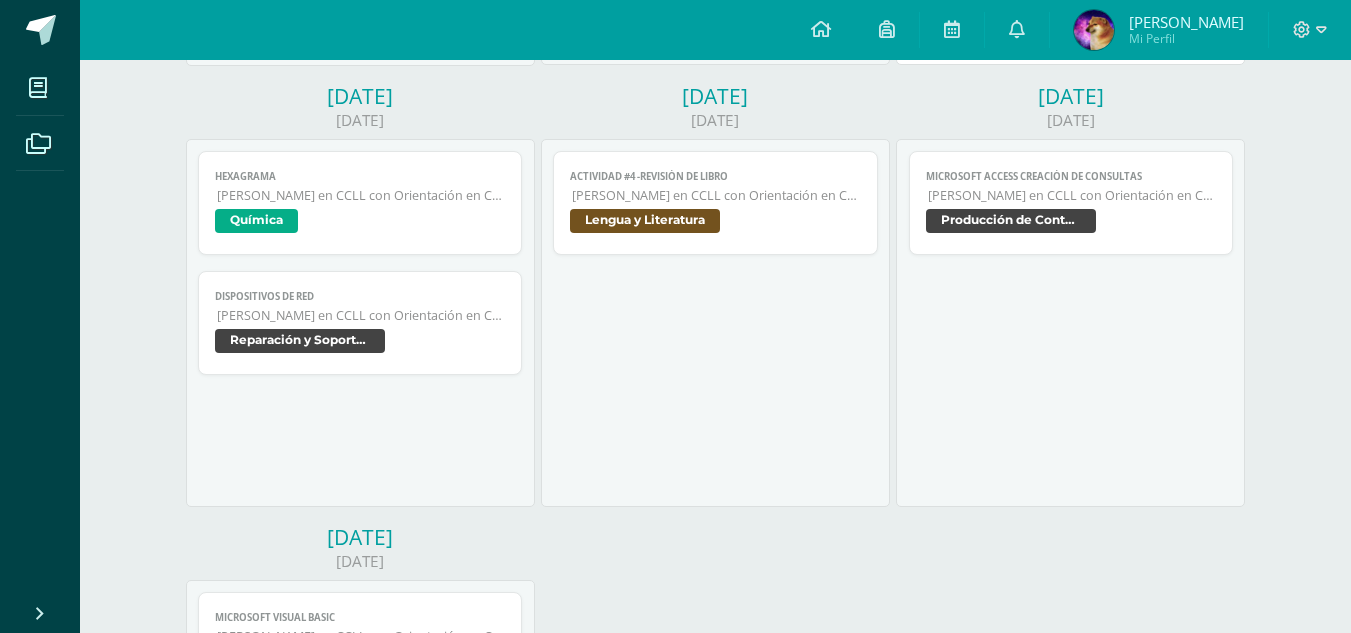 scroll, scrollTop: 589, scrollLeft: 0, axis: vertical 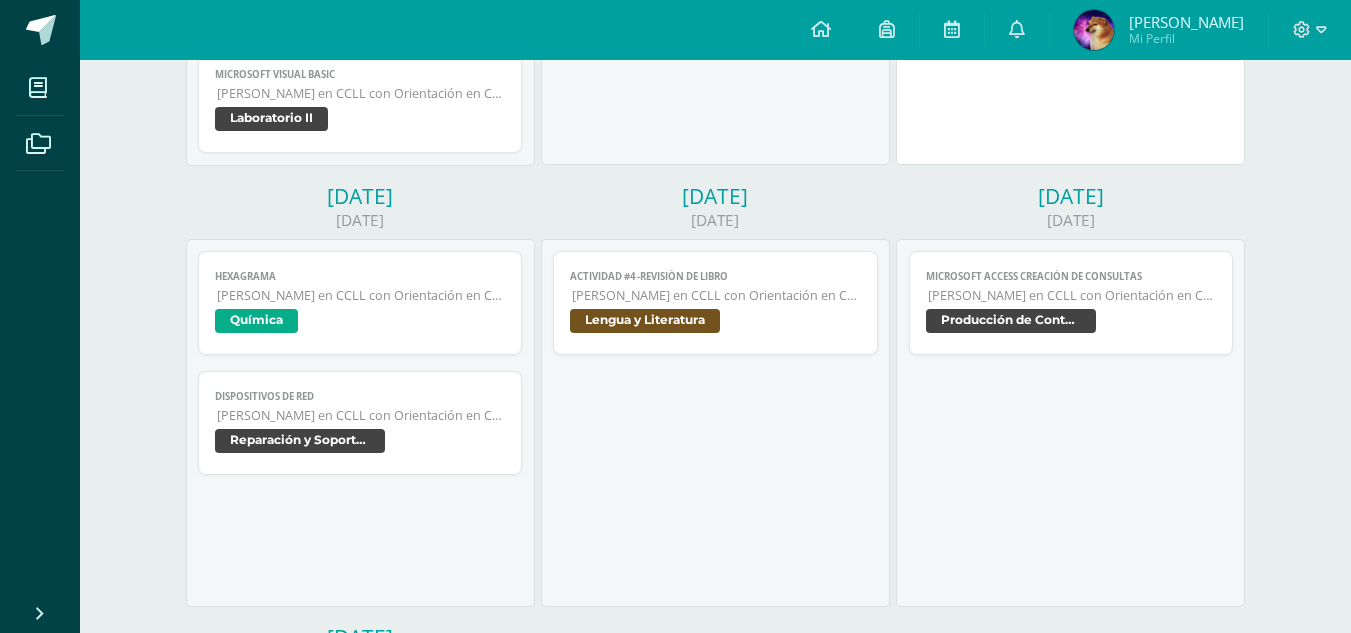 click on "[PERSON_NAME] en CCLL con Orientación en Computación" at bounding box center (361, 415) 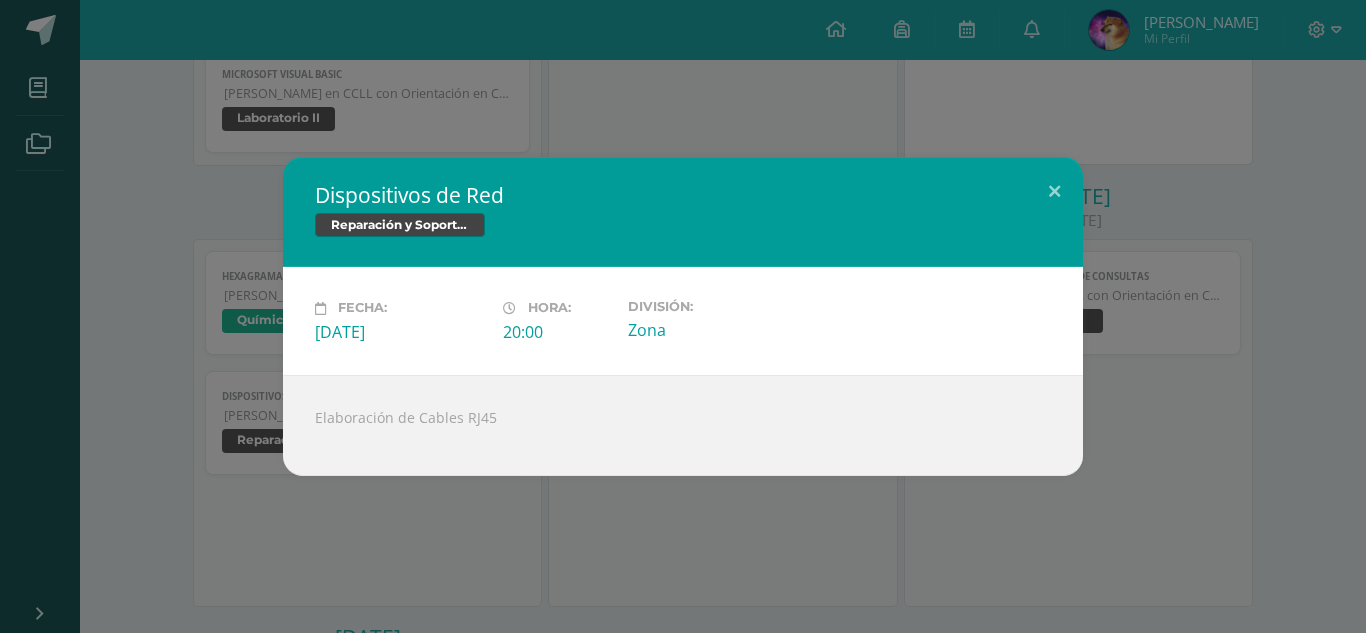 click on "Dispositivos de Red
Reparación y Soporte Técnico
Fecha:
[DATE][PERSON_NAME]:
20:00
División:
Zona
Elaboración de Cables RJ45" at bounding box center (683, 316) 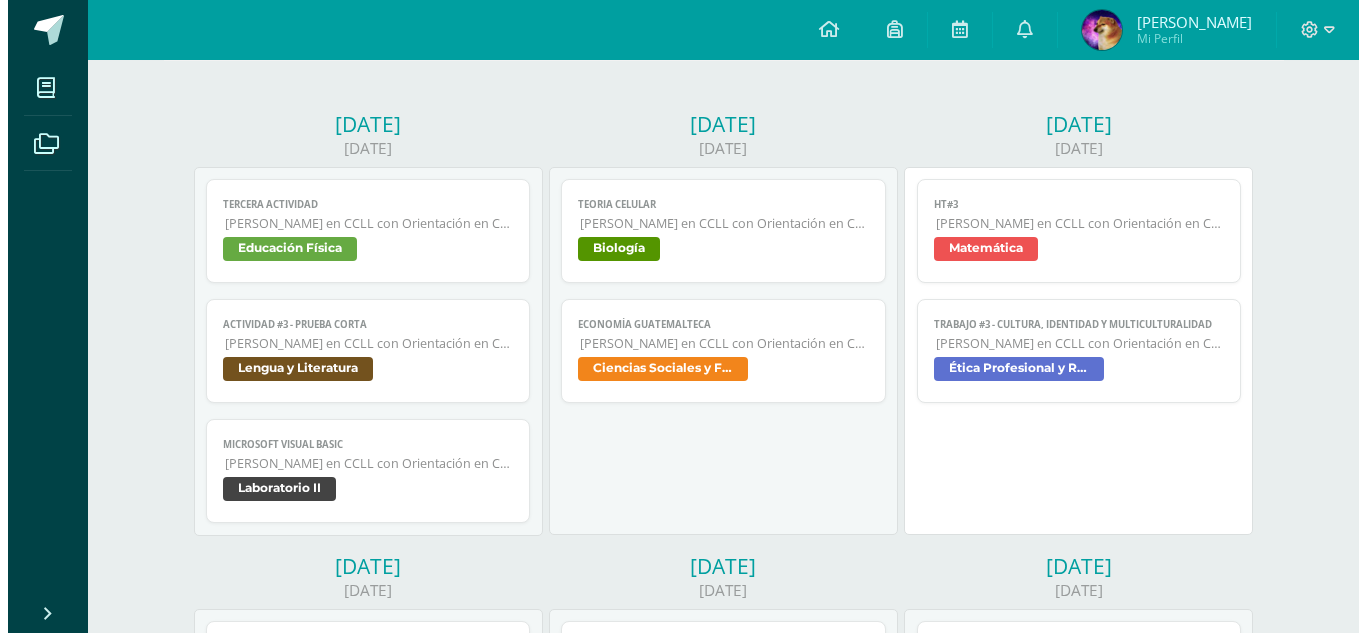 scroll, scrollTop: 189, scrollLeft: 0, axis: vertical 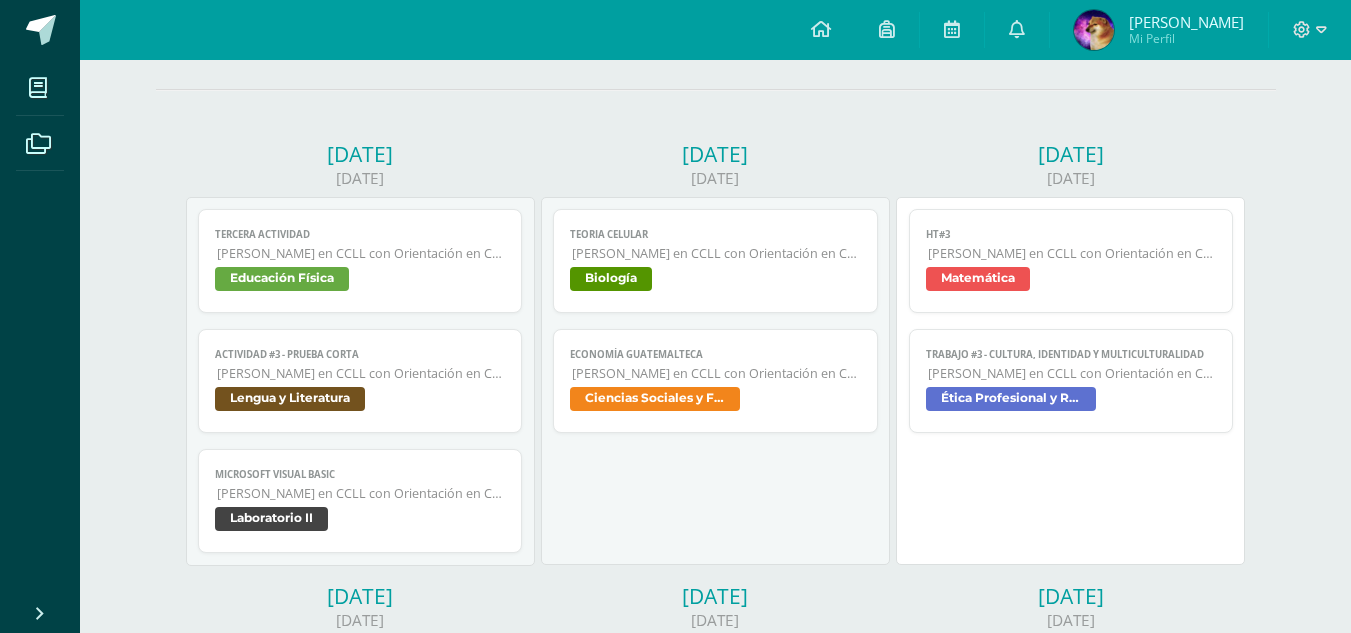 click on "[PERSON_NAME] en CCLL con Orientación en Computación" at bounding box center (1072, 373) 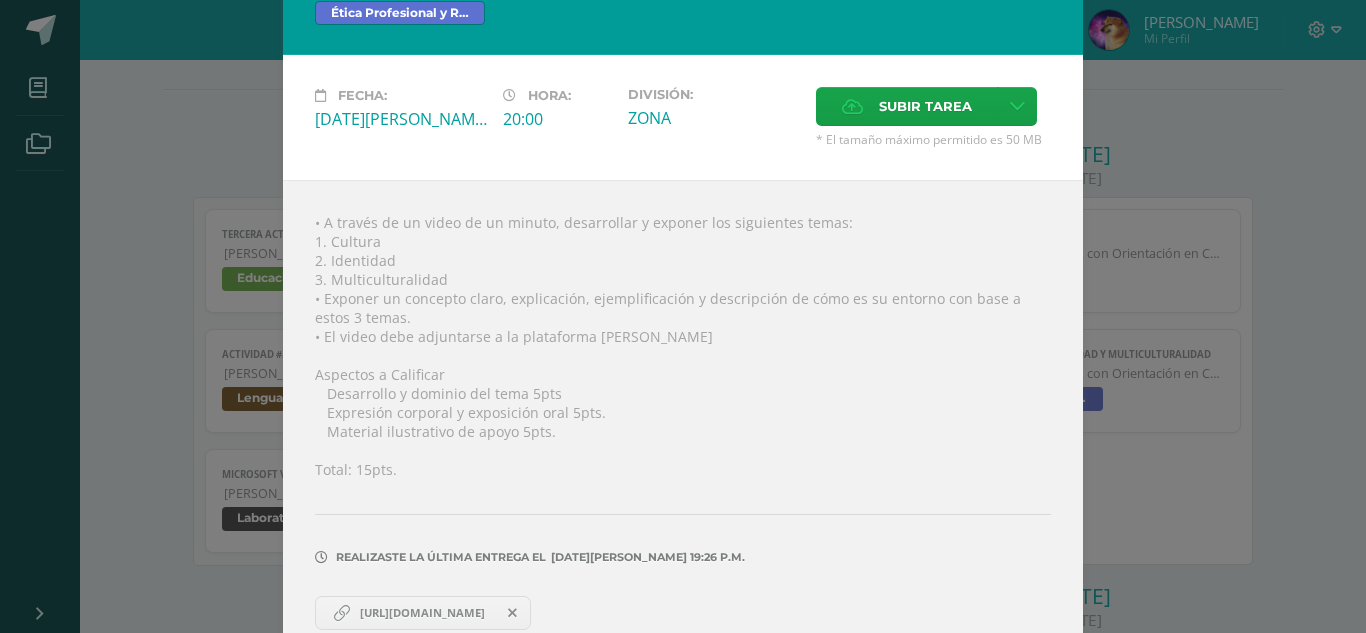 scroll, scrollTop: 85, scrollLeft: 0, axis: vertical 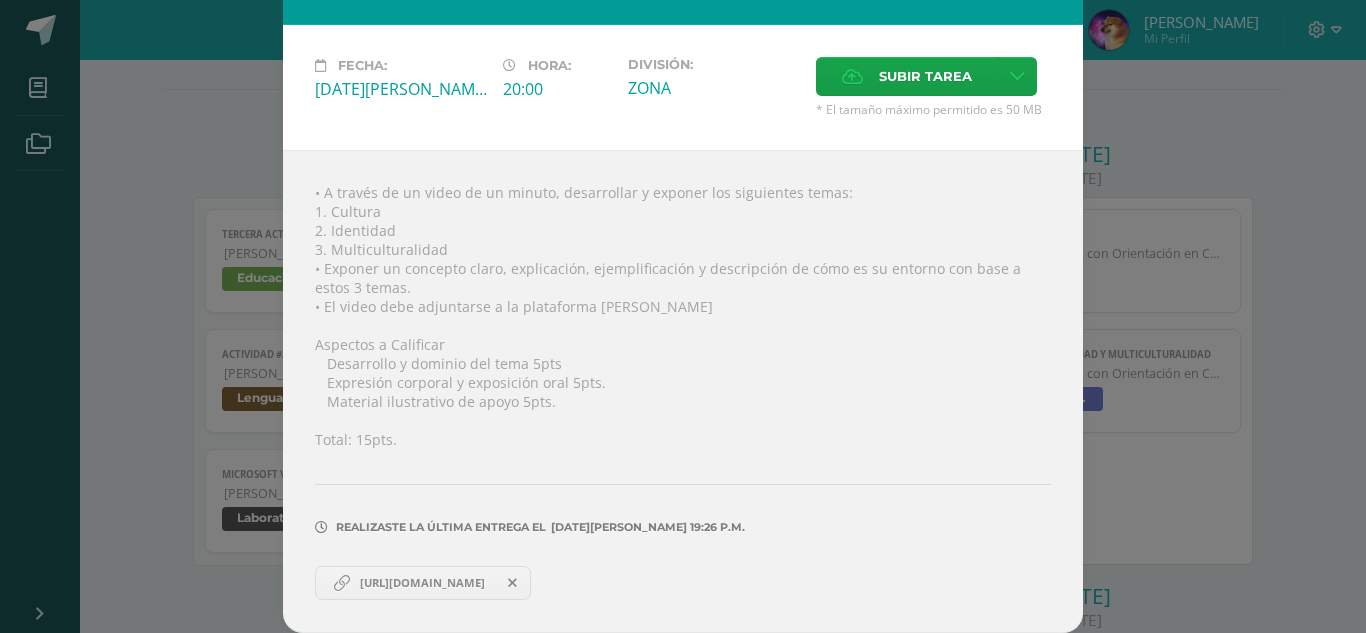 click on "•	A través de un video de un minuto, desarrollar y exponer los siguientes temas: 1.	Cultura 2.	Identidad  3.	Multiculturalidad  •	Exponer un concepto claro, explicación, ejemplificación y descripción de cómo es su entorno con base a estos 3 temas.   •	El video debe adjuntarse a la plataforma [PERSON_NAME] 	Aspectos a Calificar 		Desarrollo y dominio del tema 5pts 		Expresión corporal y exposición oral 5pts.  		Material ilustrativo de apoyo 5pts.  	 	Total: 15pts.
Realizaste la última entrega el" at bounding box center (683, 391) 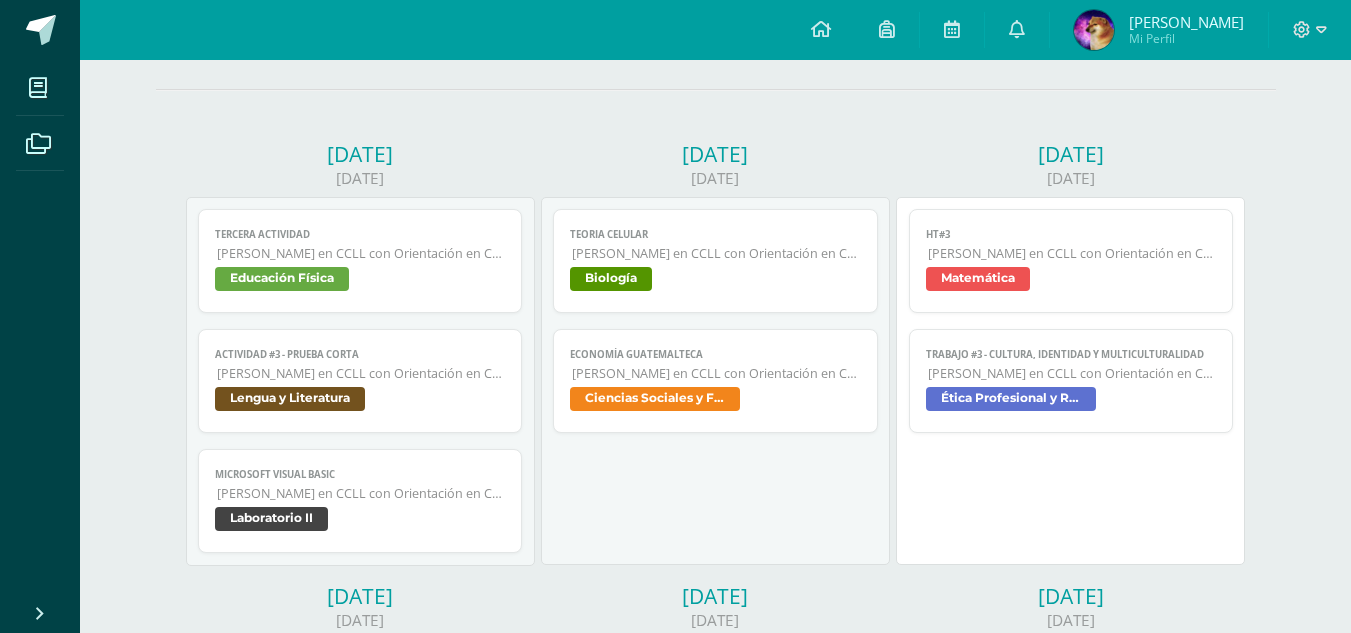 click on "Ciencias Sociales y Formación Ciudadana" at bounding box center (655, 399) 